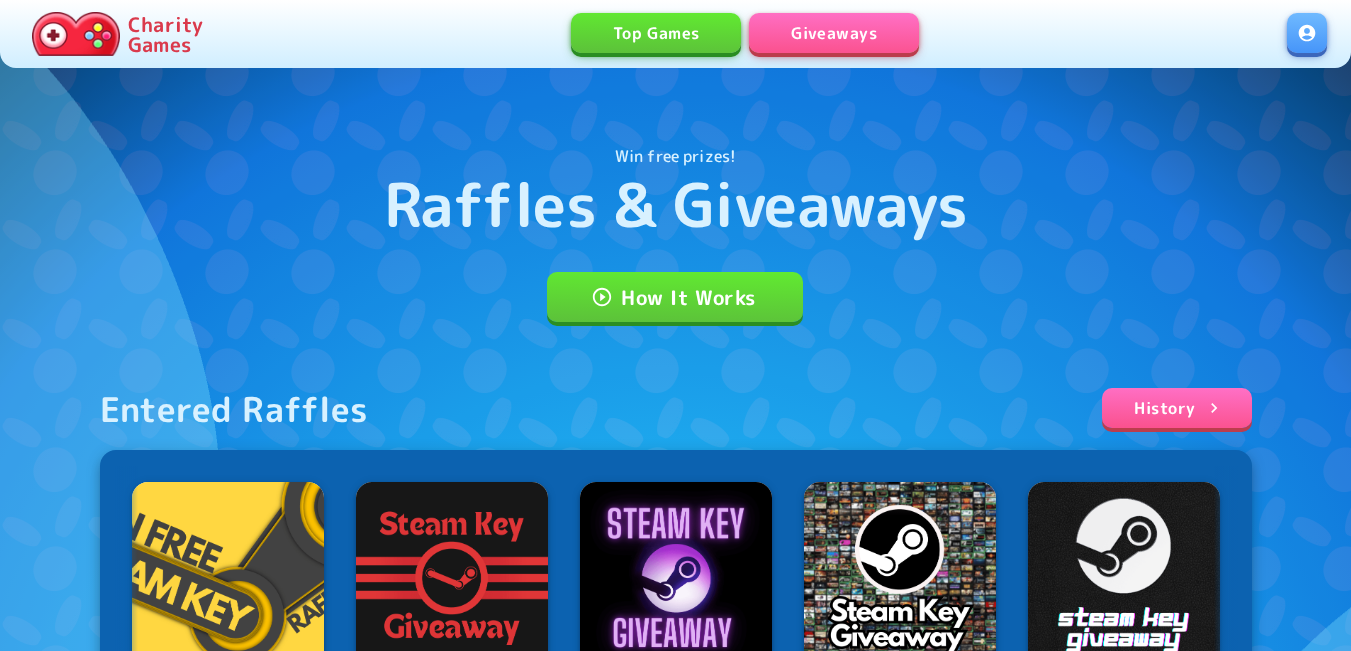 scroll, scrollTop: 0, scrollLeft: 0, axis: both 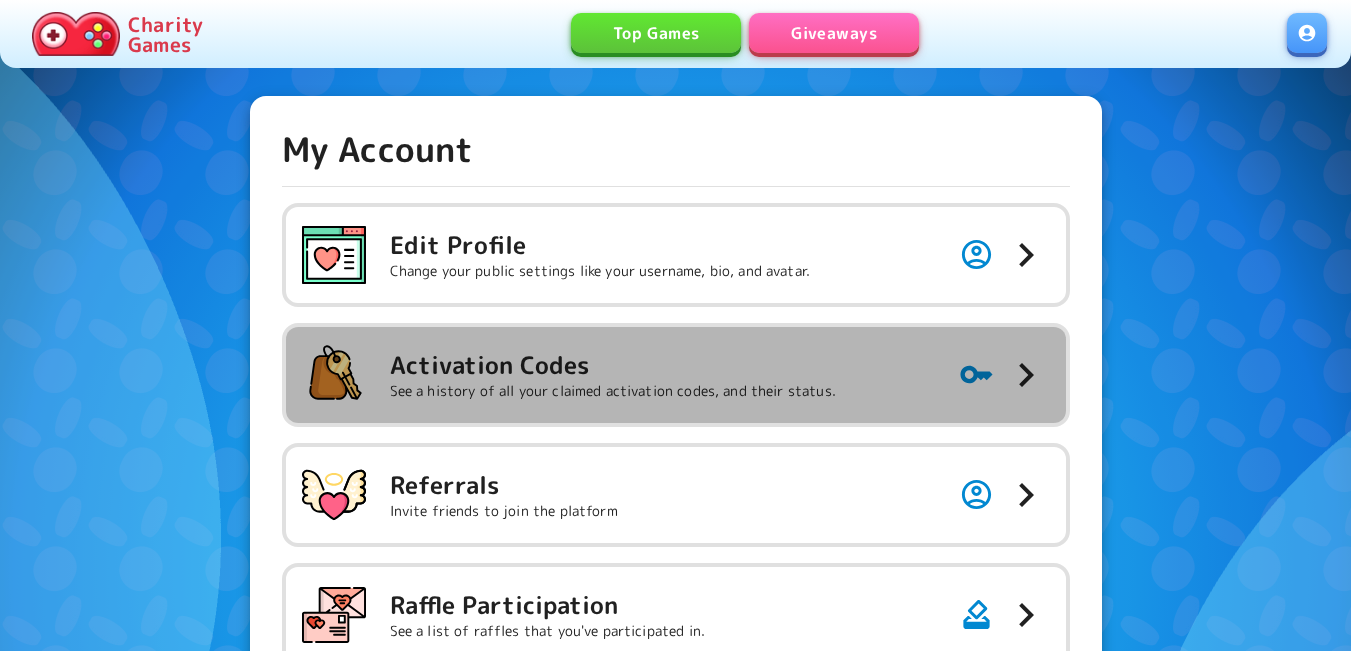 click on "Activation Codes See a history of all your claimed activation codes, and their status." at bounding box center (556, 255) 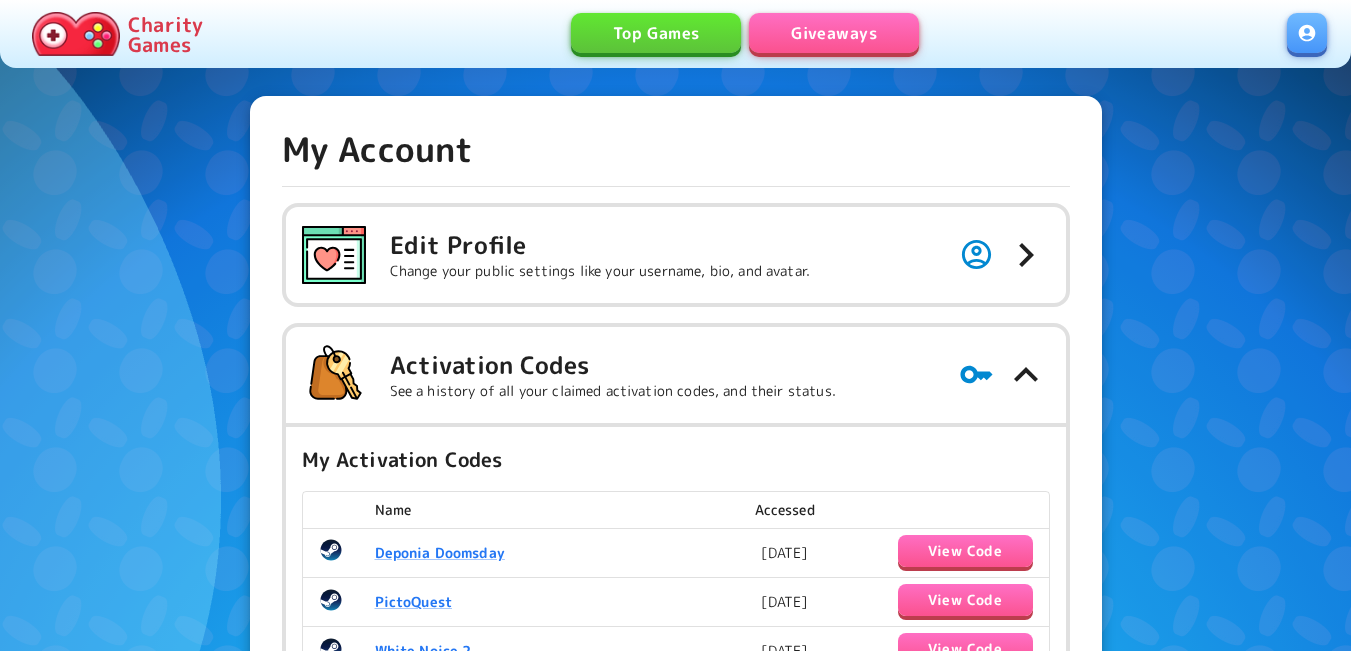 click on "Giveaways" at bounding box center (834, 33) 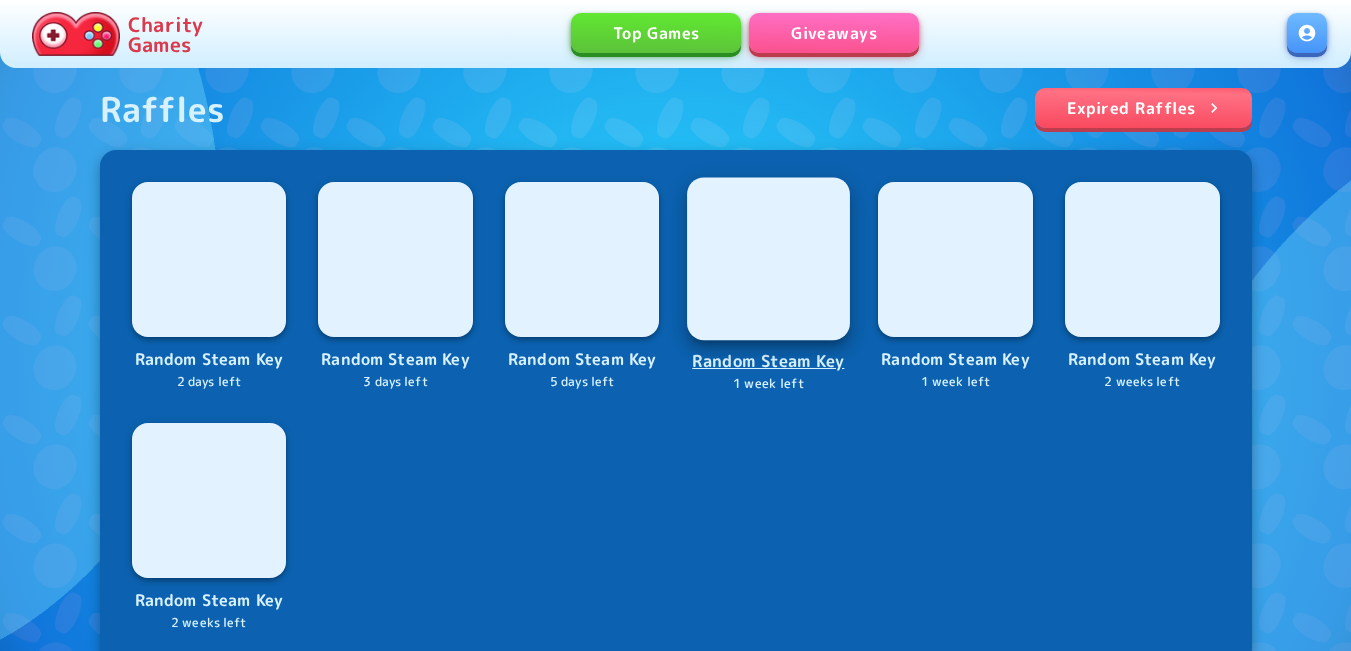 scroll, scrollTop: 500, scrollLeft: 0, axis: vertical 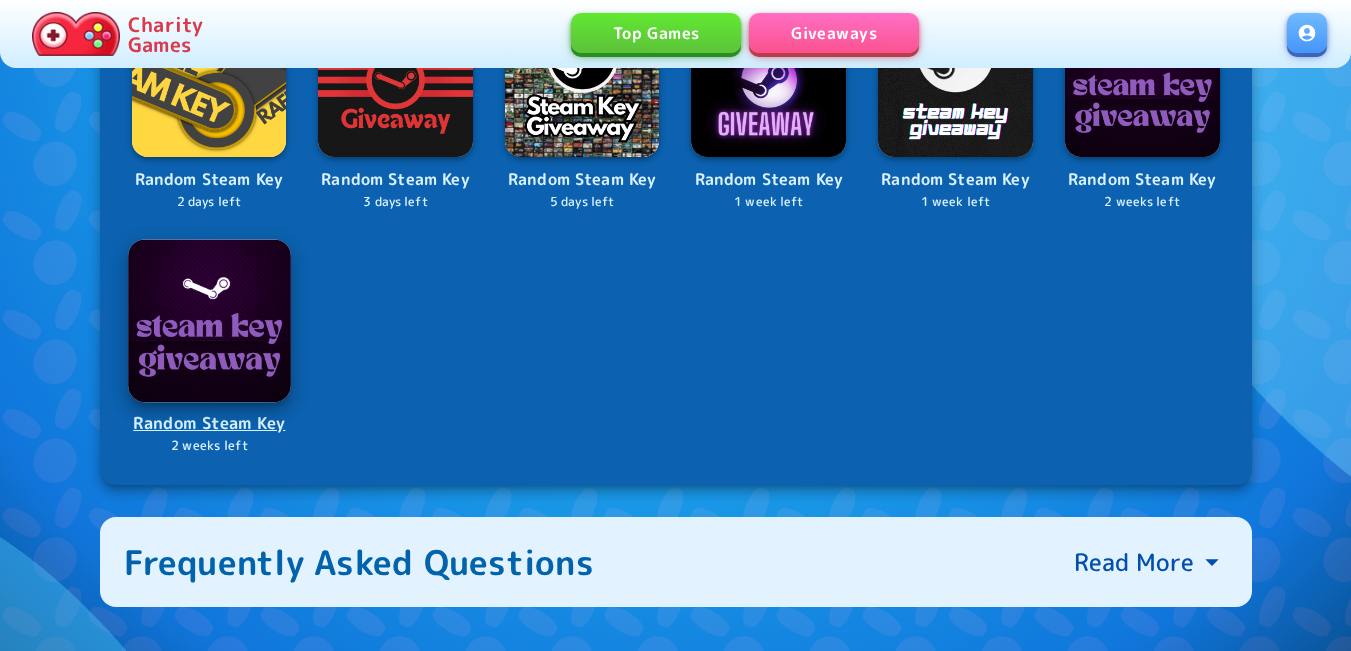 click at bounding box center [209, 320] 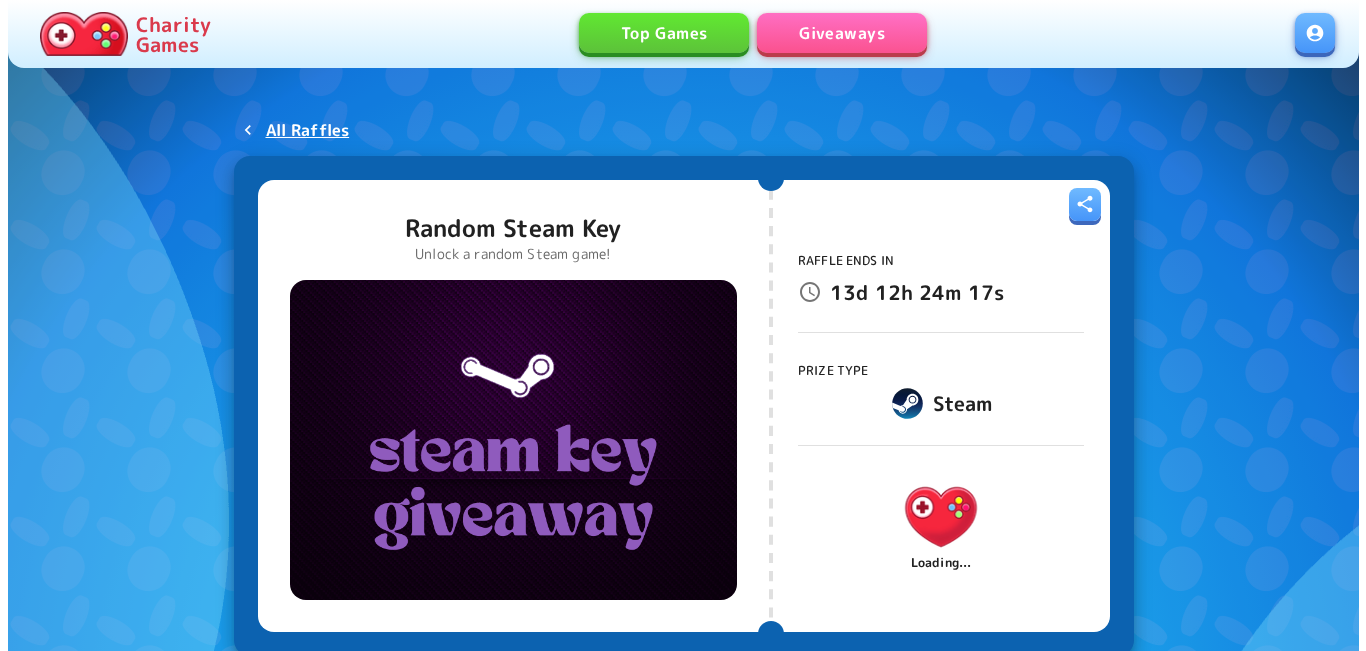 scroll, scrollTop: 0, scrollLeft: 0, axis: both 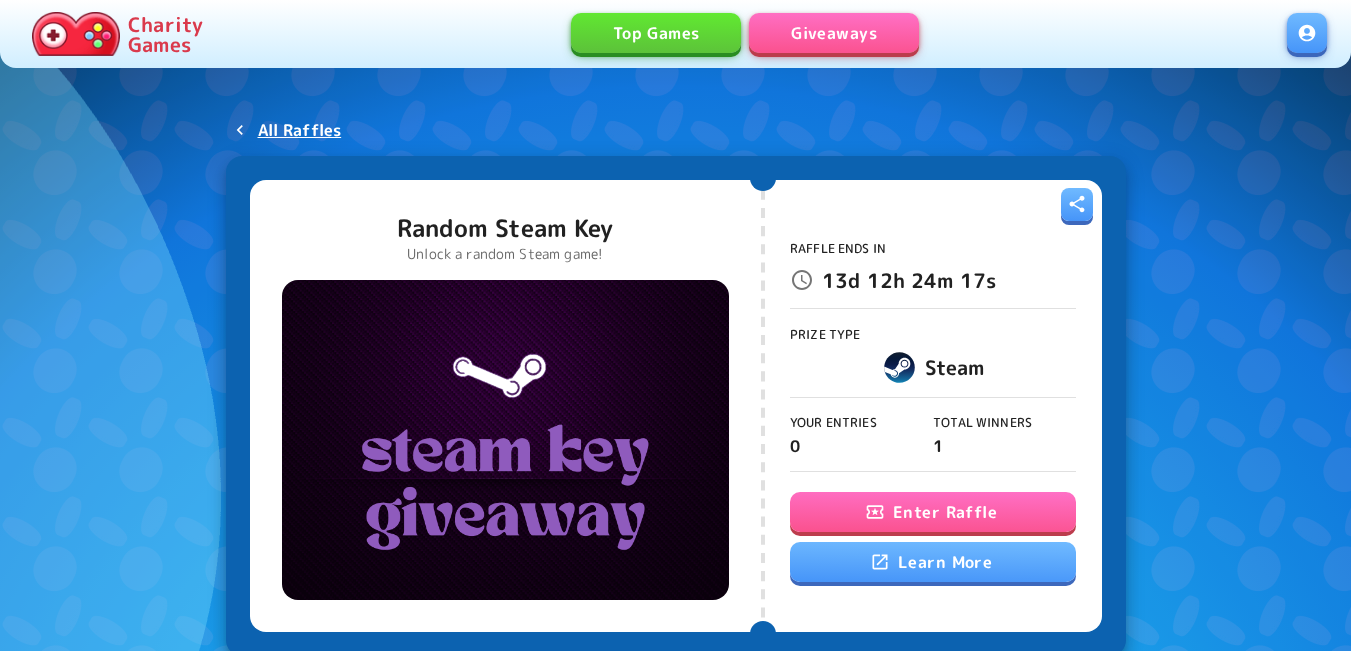 click on "Enter Raffle" at bounding box center (933, 512) 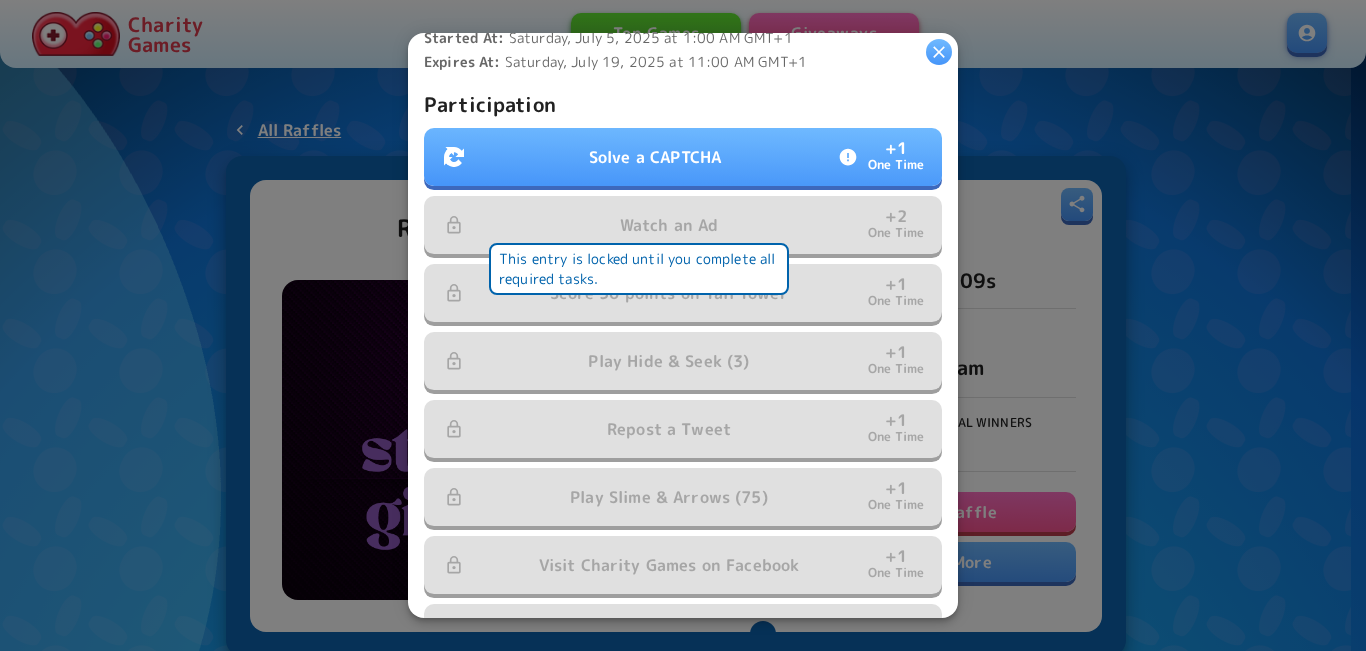 scroll, scrollTop: 555, scrollLeft: 0, axis: vertical 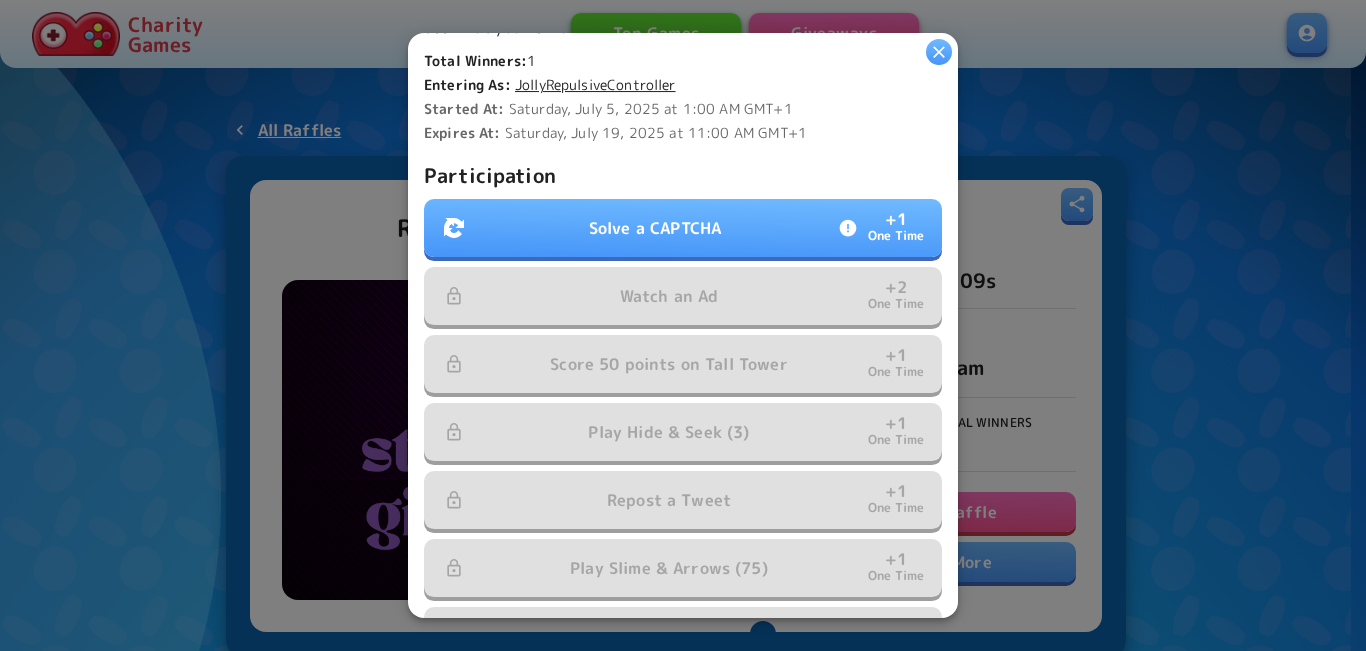 click on "Solve a CAPTCHA + 1 One Time" at bounding box center [683, 228] 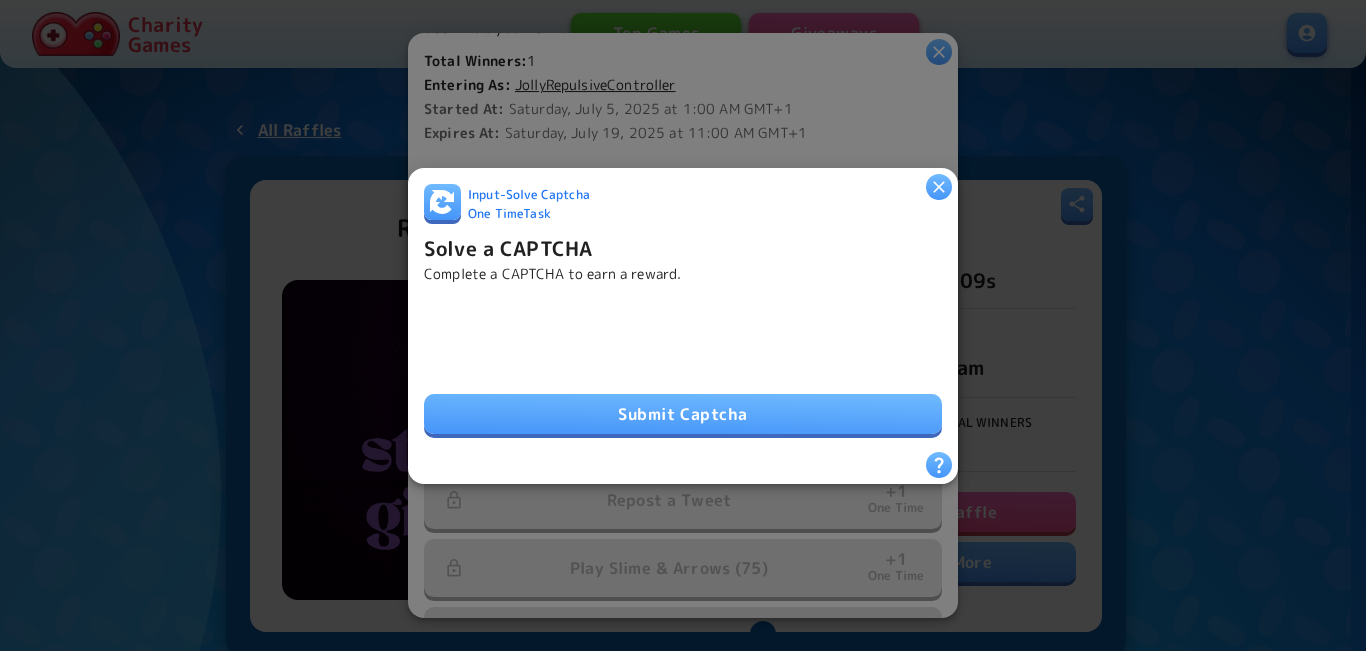 click on "Submit Captcha" at bounding box center (683, 414) 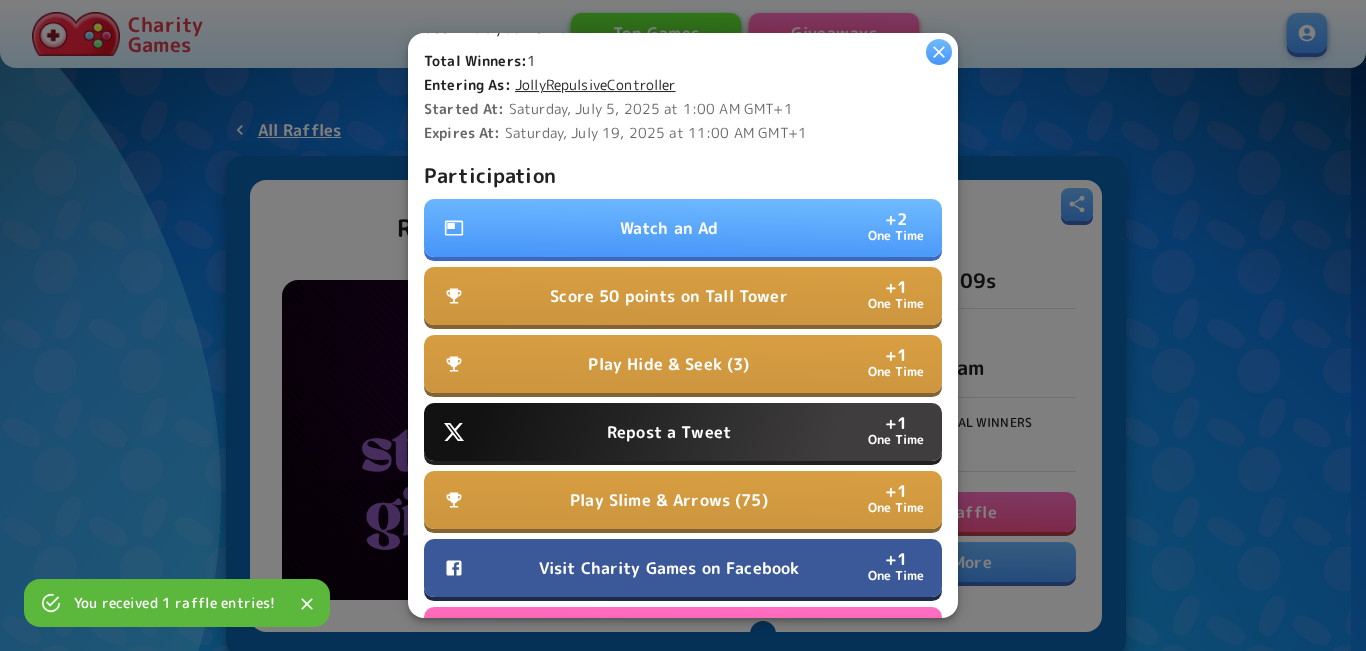 click on "Watch an Ad + 2 One Time" at bounding box center [683, 228] 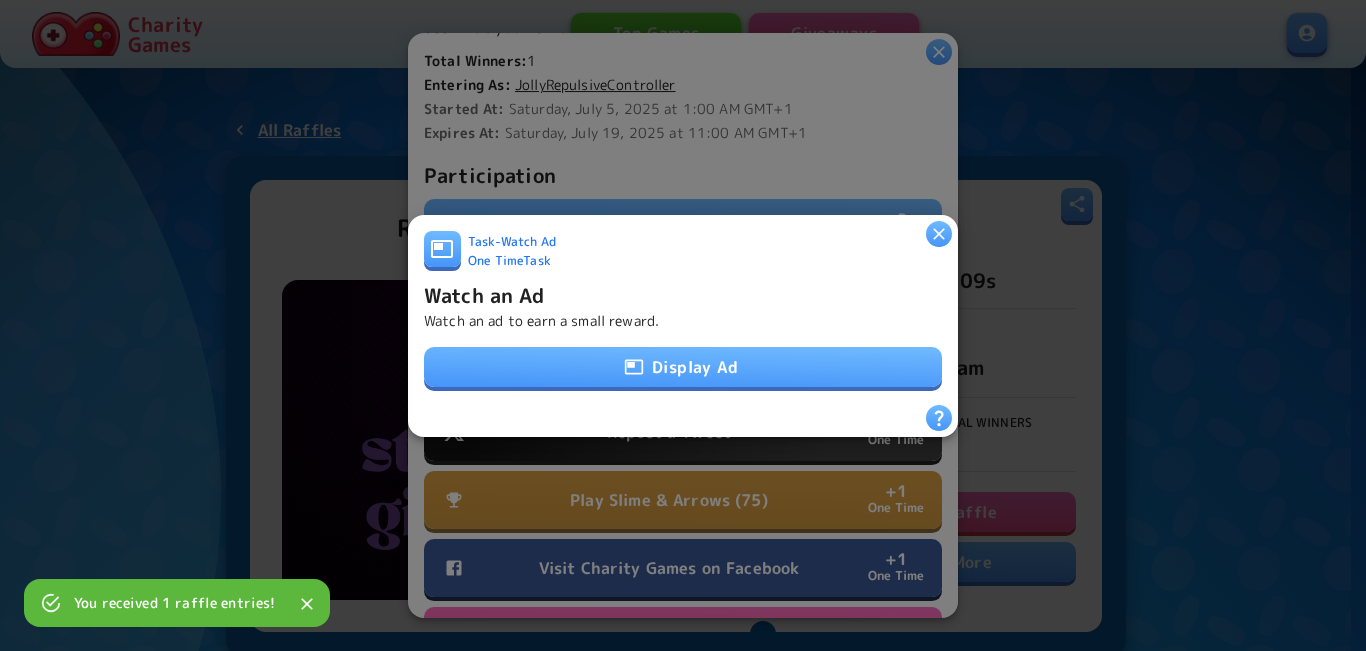 drag, startPoint x: 663, startPoint y: 385, endPoint x: 666, endPoint y: 367, distance: 18.248287 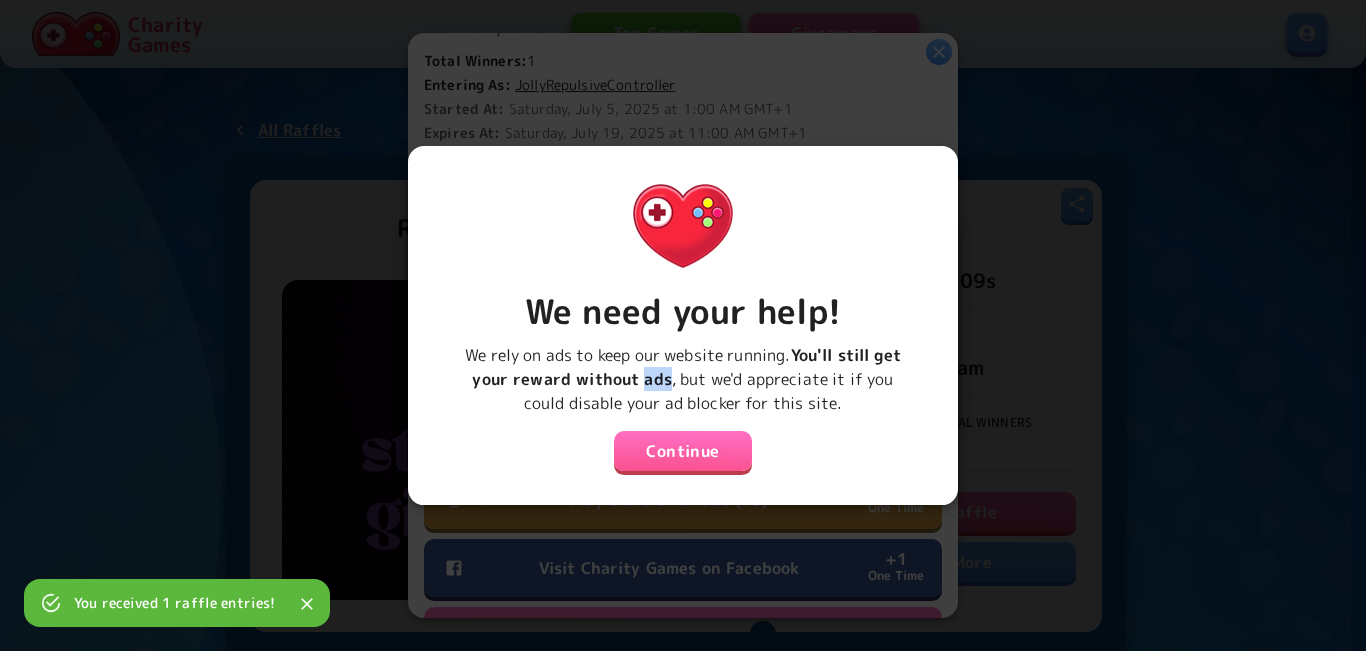 click on "You'll still get your reward without ads" at bounding box center [686, 367] 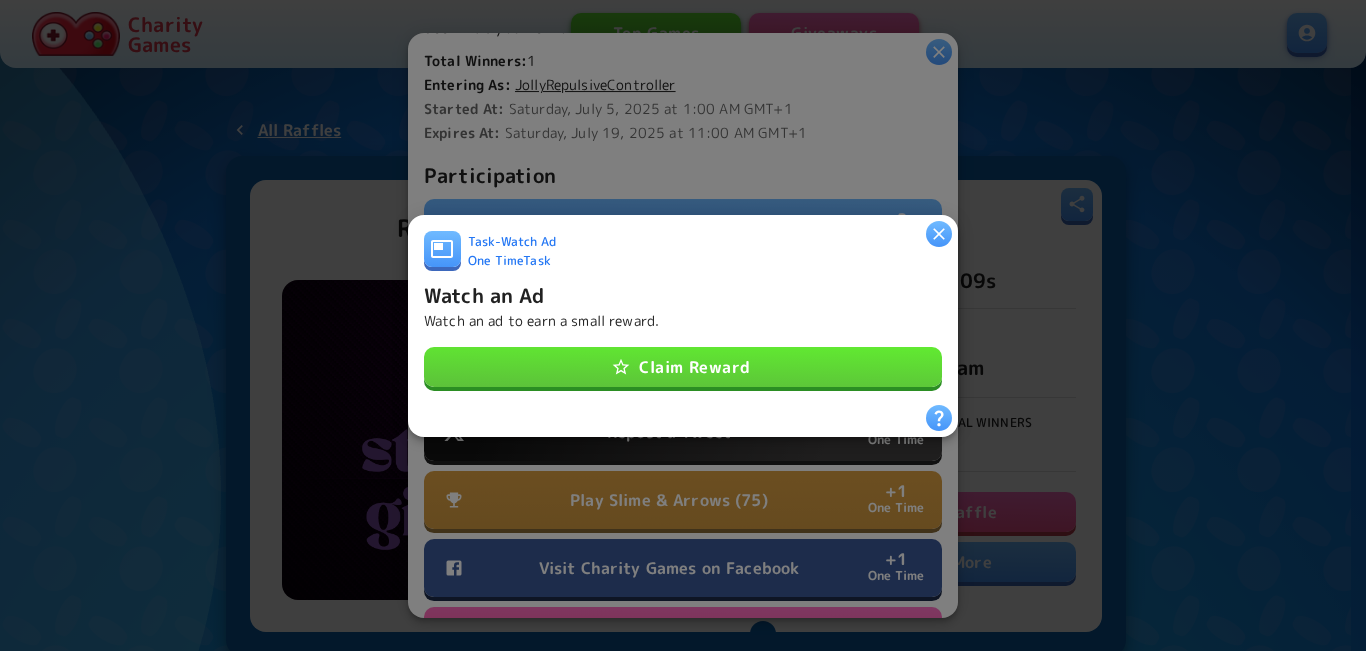click on "Claim Reward" at bounding box center (683, 367) 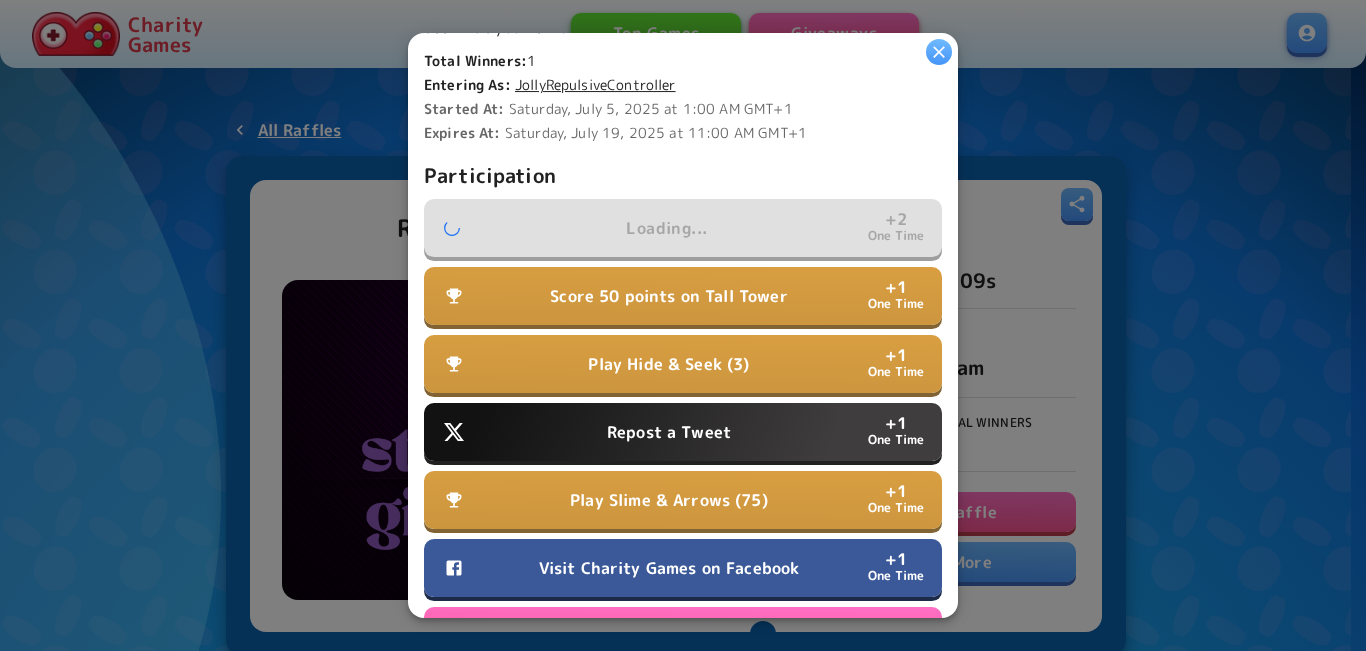 click on "Repost a Tweet" at bounding box center [669, 432] 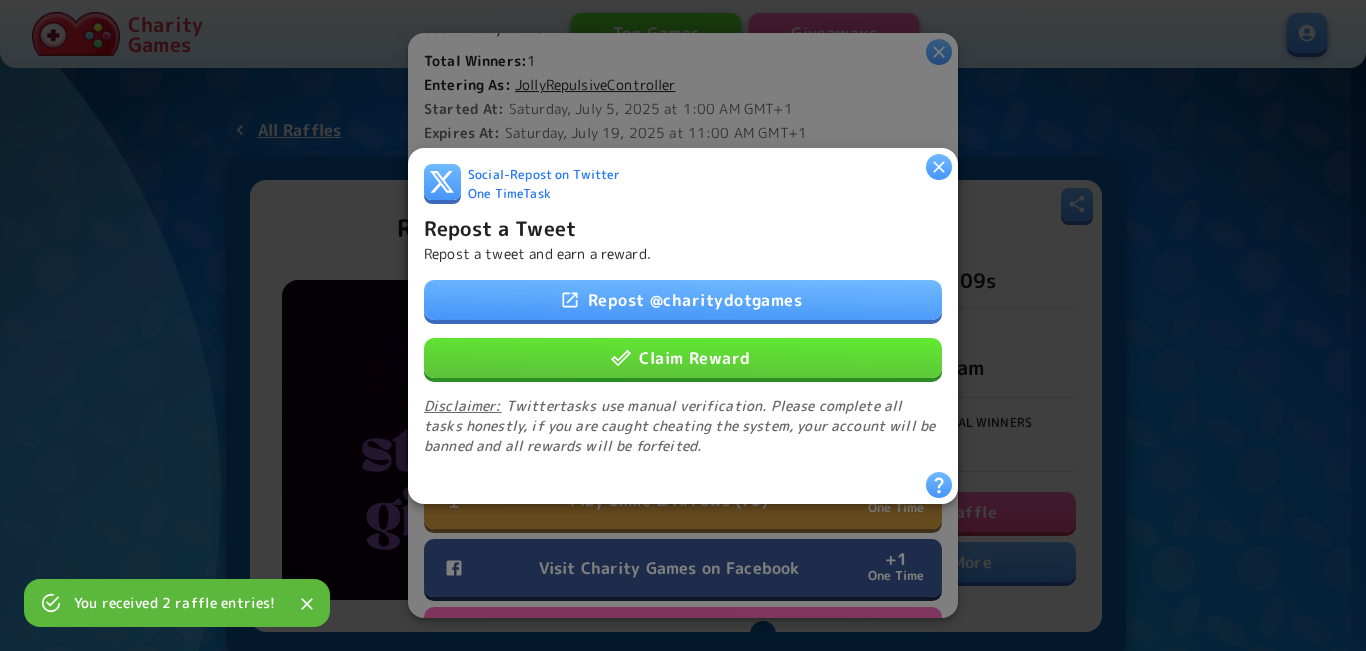 click on "Repost @ charitydotgames Claim Reward Disclaimer:   Twitter  tasks use manual verification. Please complete all tasks honestly, if you are caught cheating the system, your account will be banned and all rewards will be forfeited." at bounding box center (683, 367) 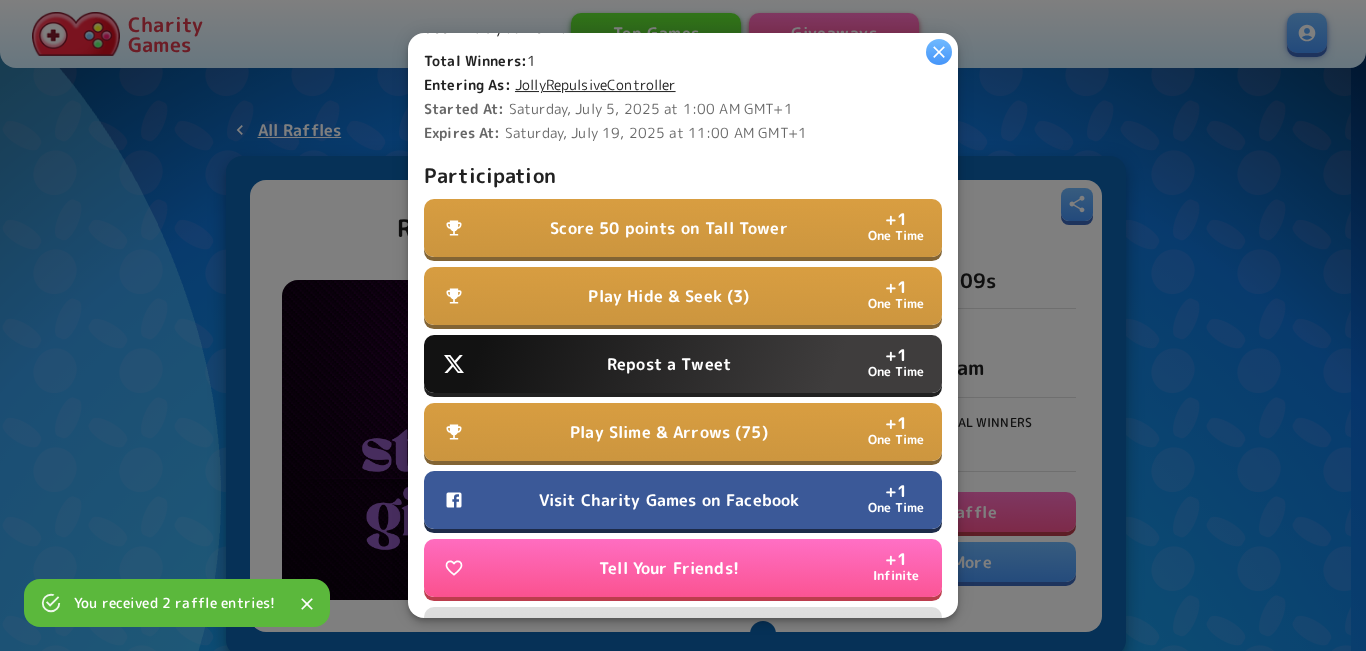 click on "Tell Your Friends!" at bounding box center [669, 568] 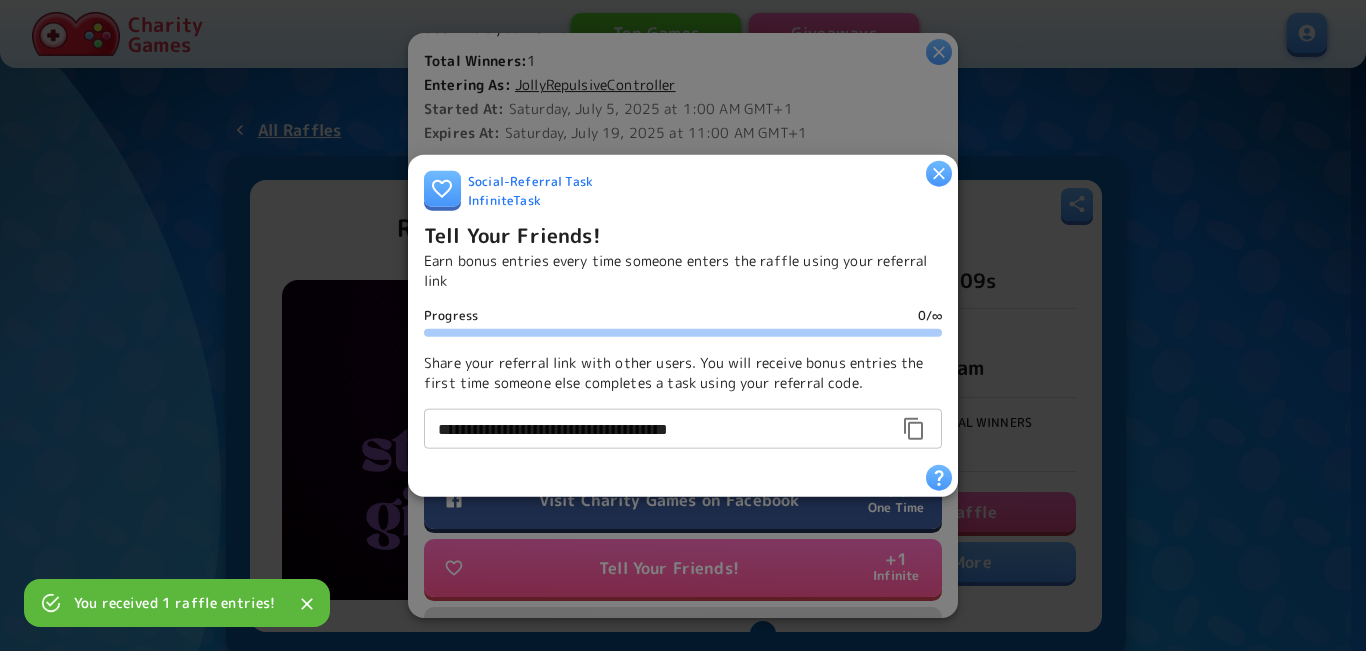 click at bounding box center [939, 173] 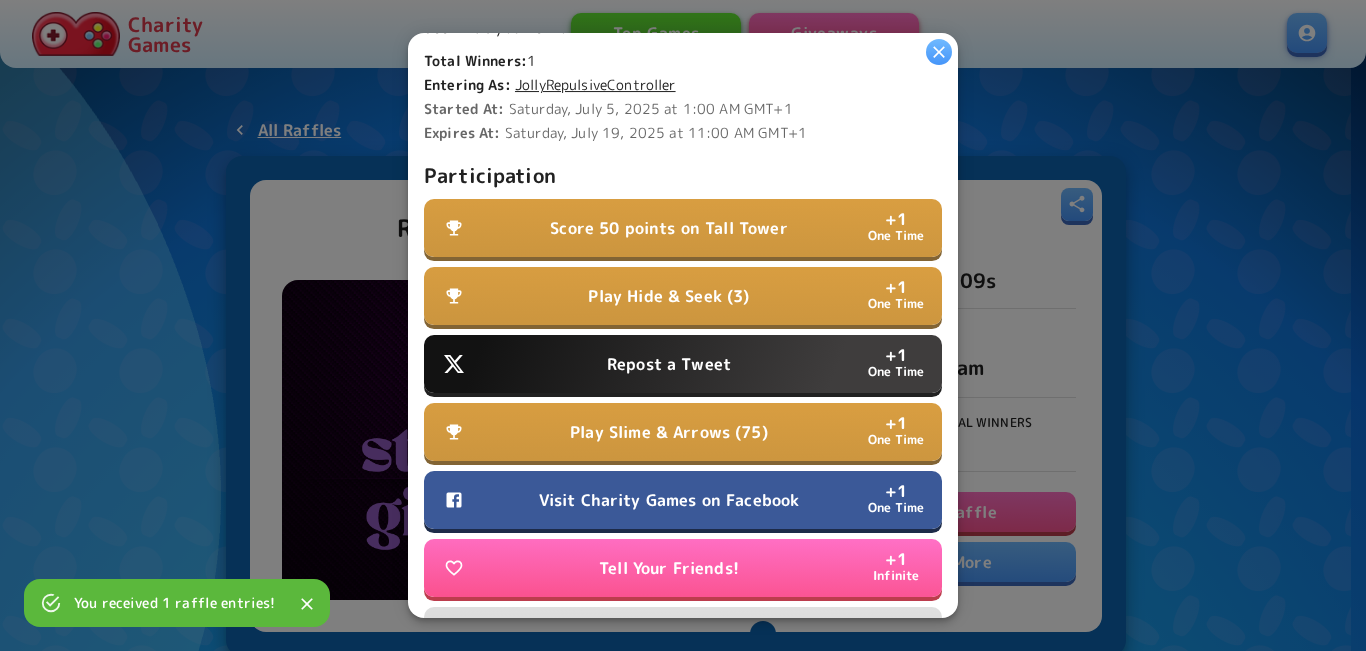 click on "Participation Score 50 points on Tall Tower + 1 One Time Play Hide & Seek (3) + 1 One Time Repost a Tweet + 1 One Time Play Slime & Arrows (75) + 1 One Time Visit Charity Games on Facebook + 1 One Time Tell Your Friends! + 1 Infinite Solve a CAPTCHA + 1 One Time Watch an Ad + 2 One Time" at bounding box center [683, 447] 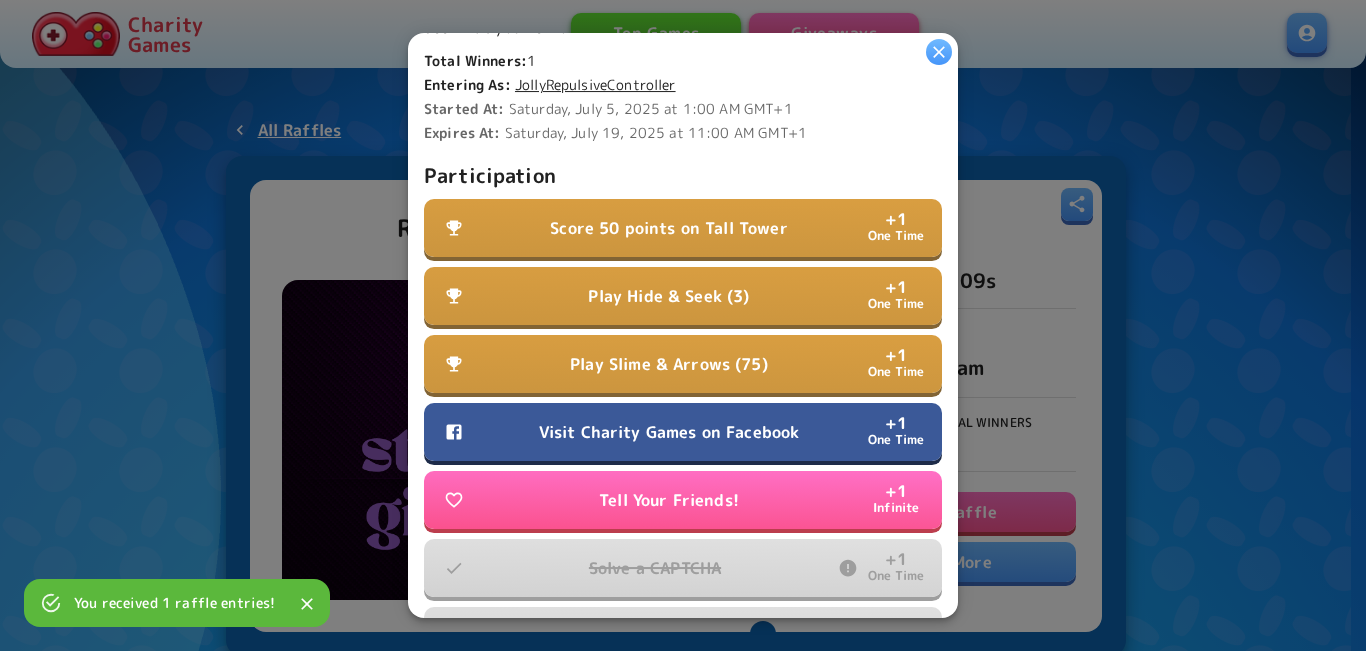 click on "Visit Charity Games on Facebook" at bounding box center [669, 432] 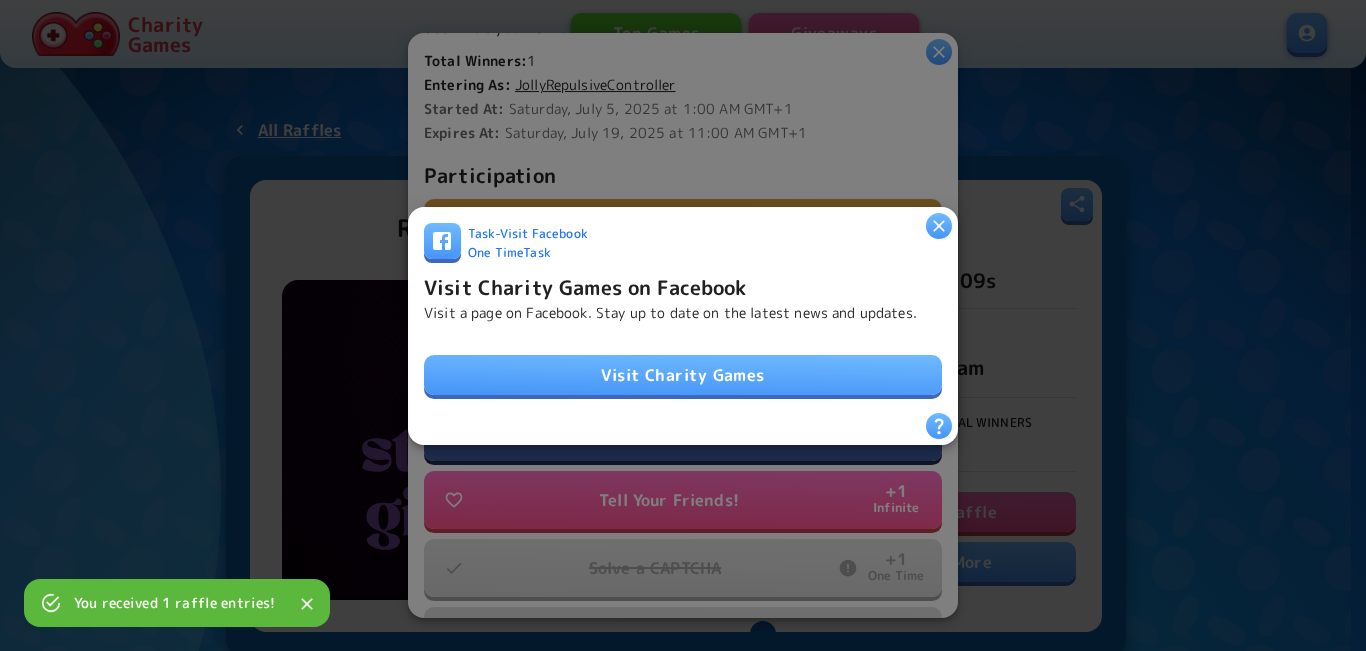click on "Visit Charity Games" at bounding box center (683, 375) 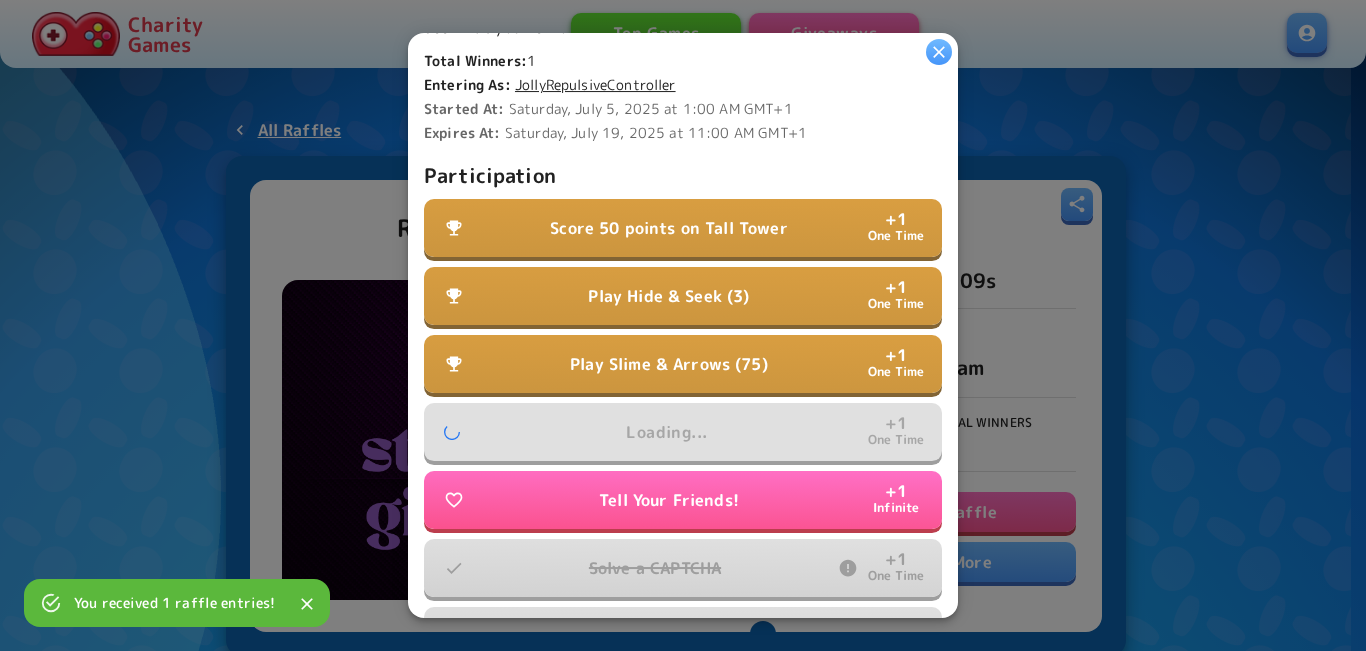 click on "Score 50 points on Tall Tower" at bounding box center (668, 228) 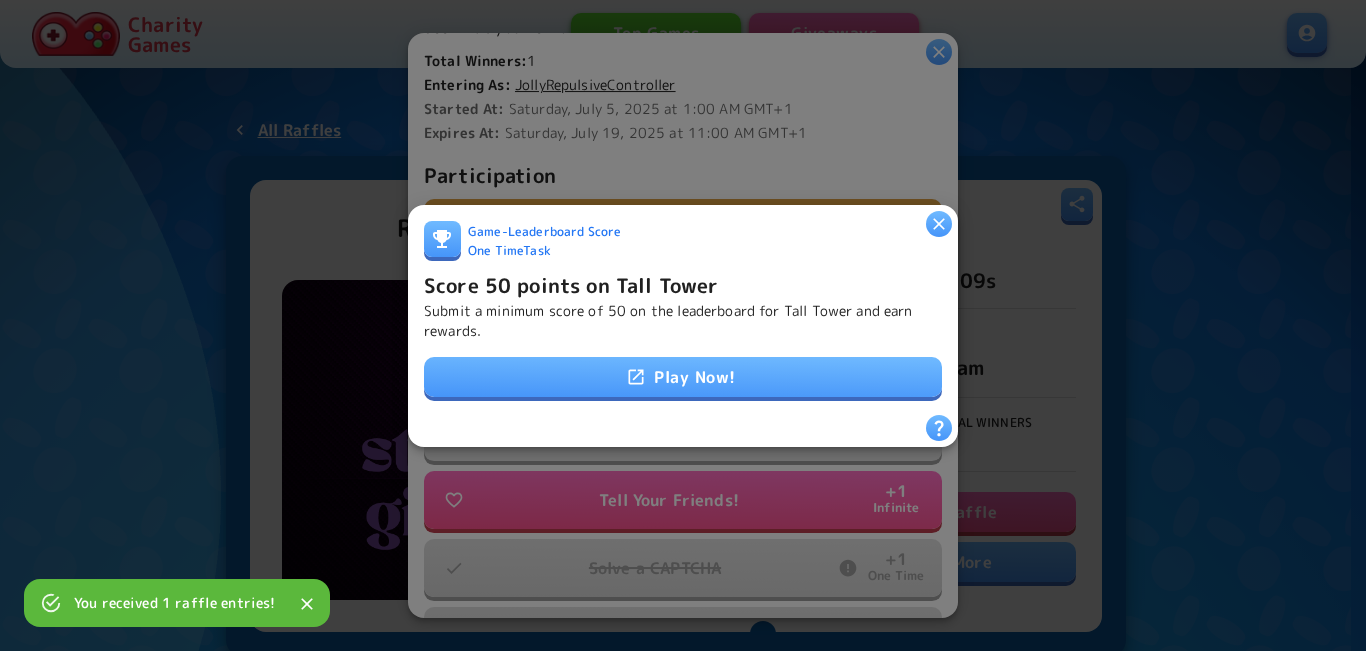 click on "Play Now!" at bounding box center (683, 377) 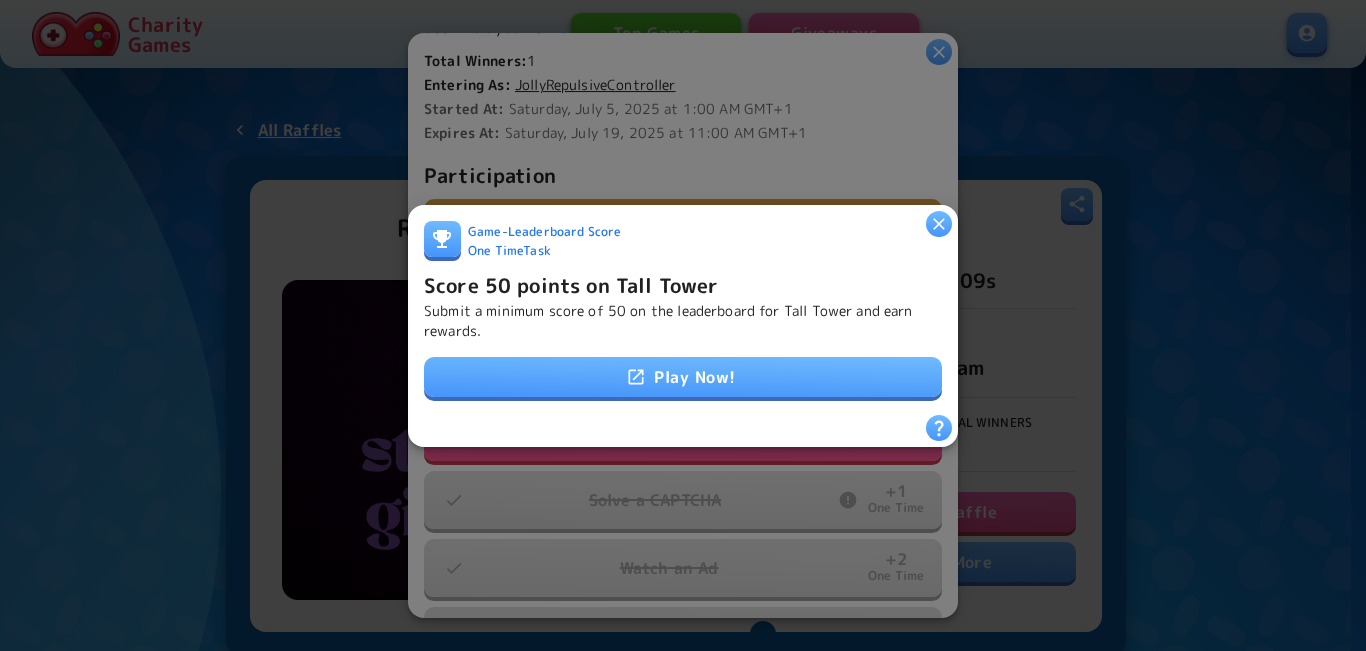 click on "Submit a minimum score of 50 on the leaderboard for Tall Tower and earn rewards." at bounding box center [683, 320] 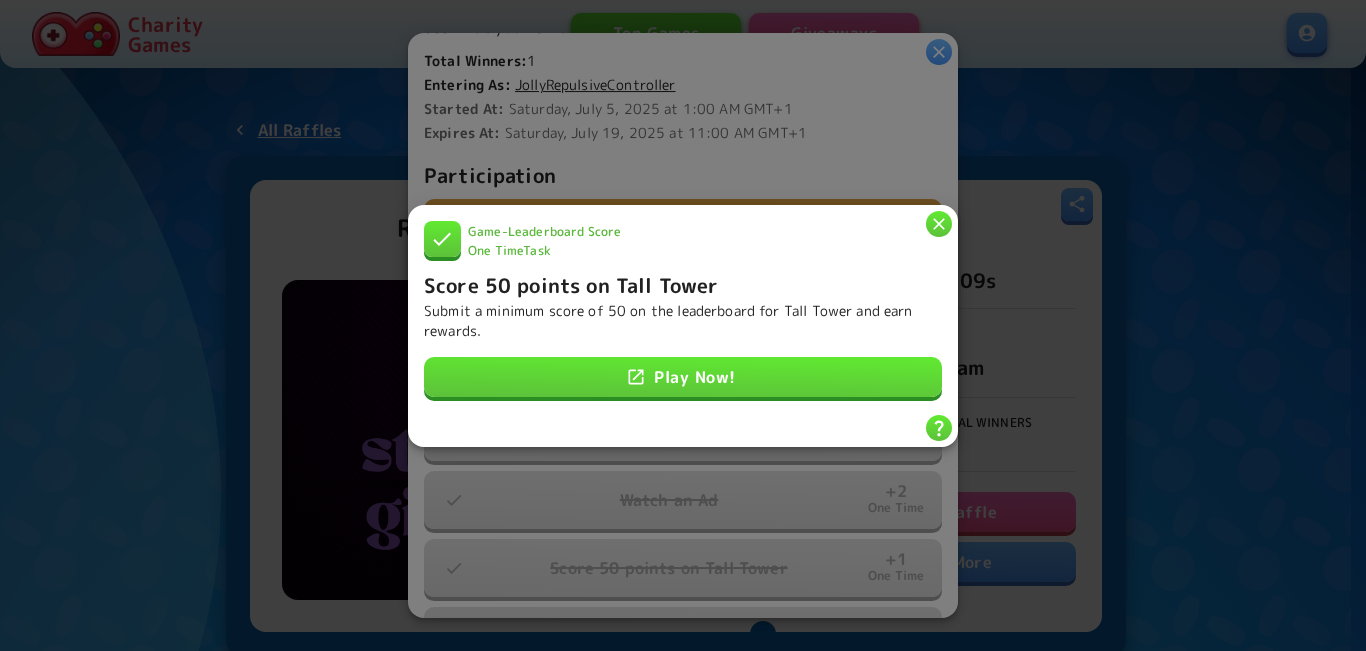 click at bounding box center (939, 223) 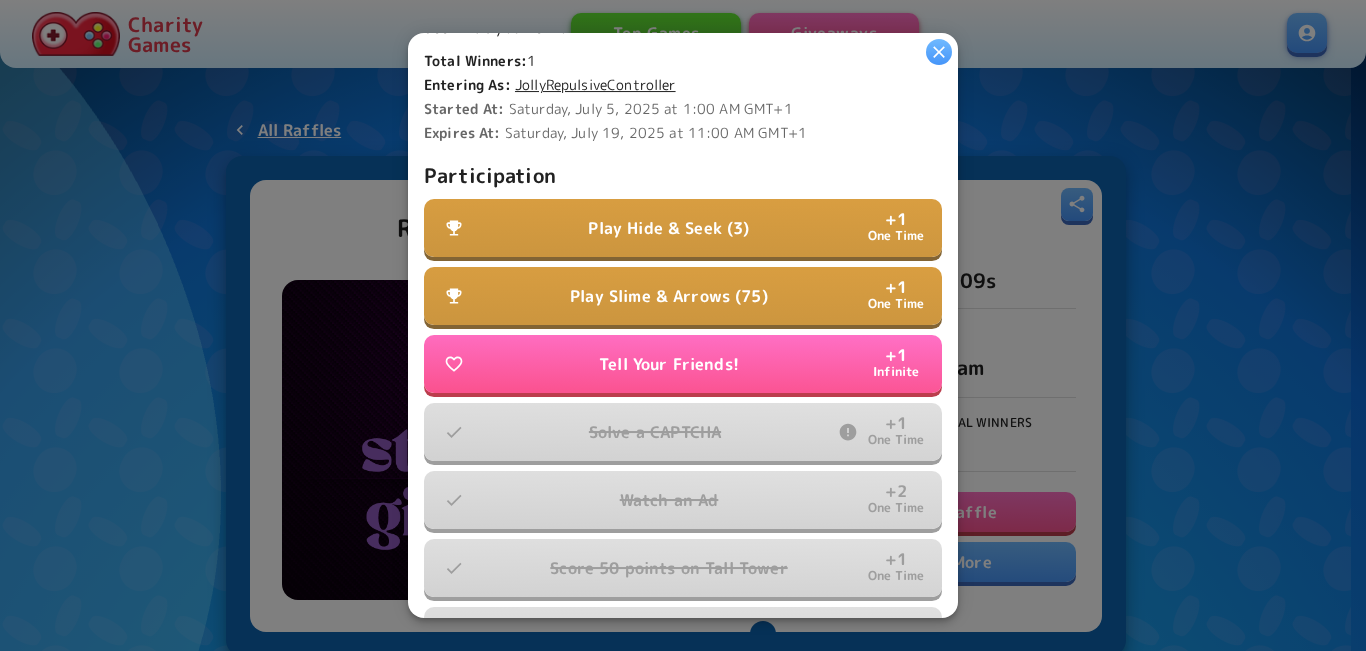 click on "Play Hide & Seek (3) + 1 One Time" at bounding box center [683, 228] 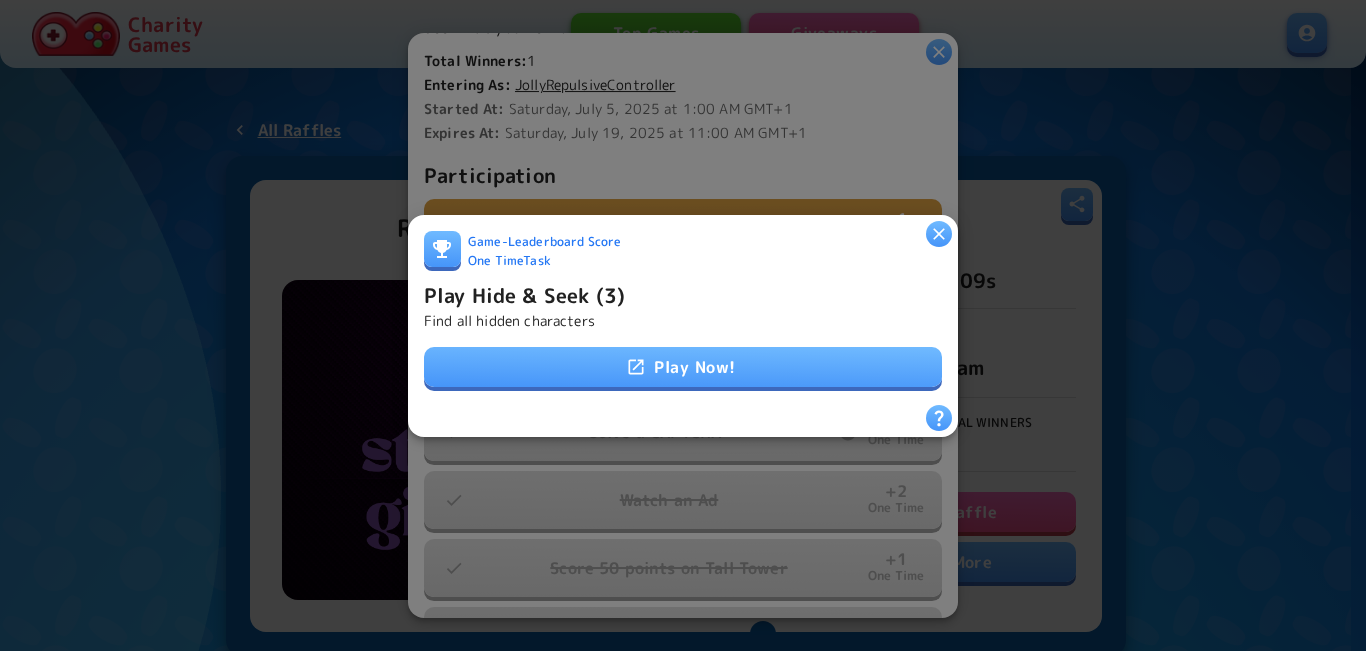 click on "Play Now!" at bounding box center [683, 367] 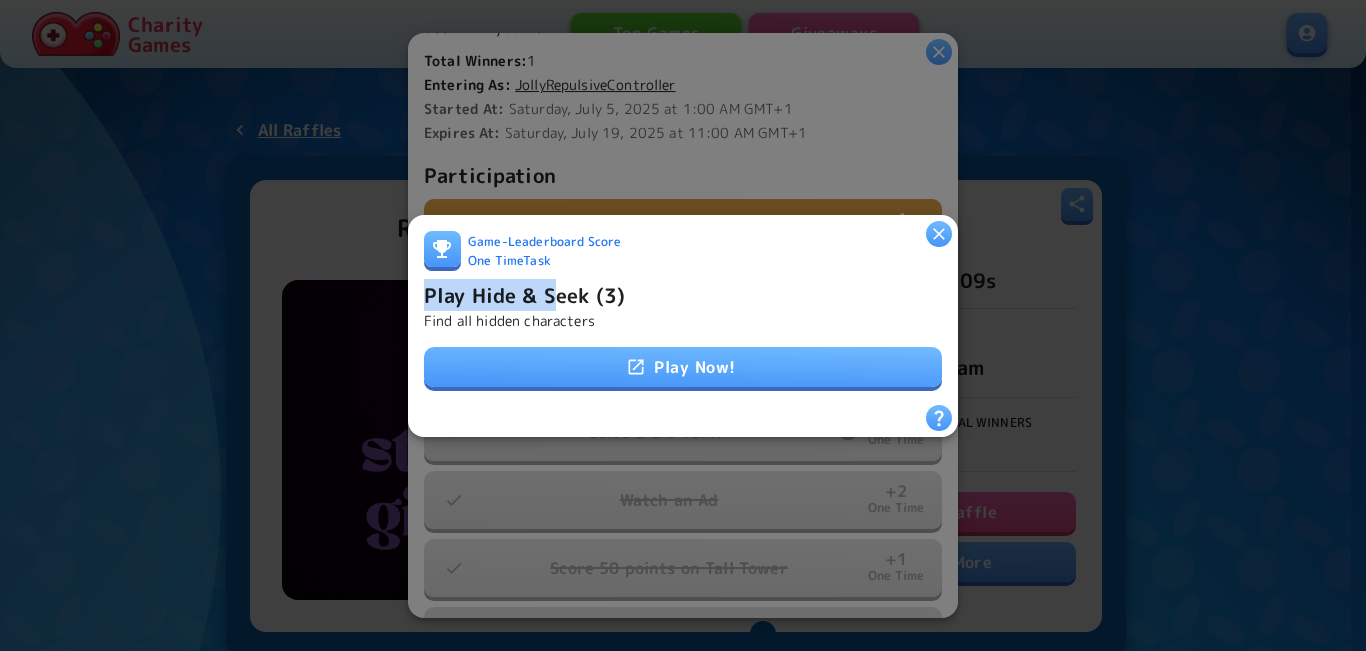 click on "Game  -  Leaderboard Score One Time  Task Play Hide & Seek (3) Find all hidden characters" at bounding box center [683, 280] 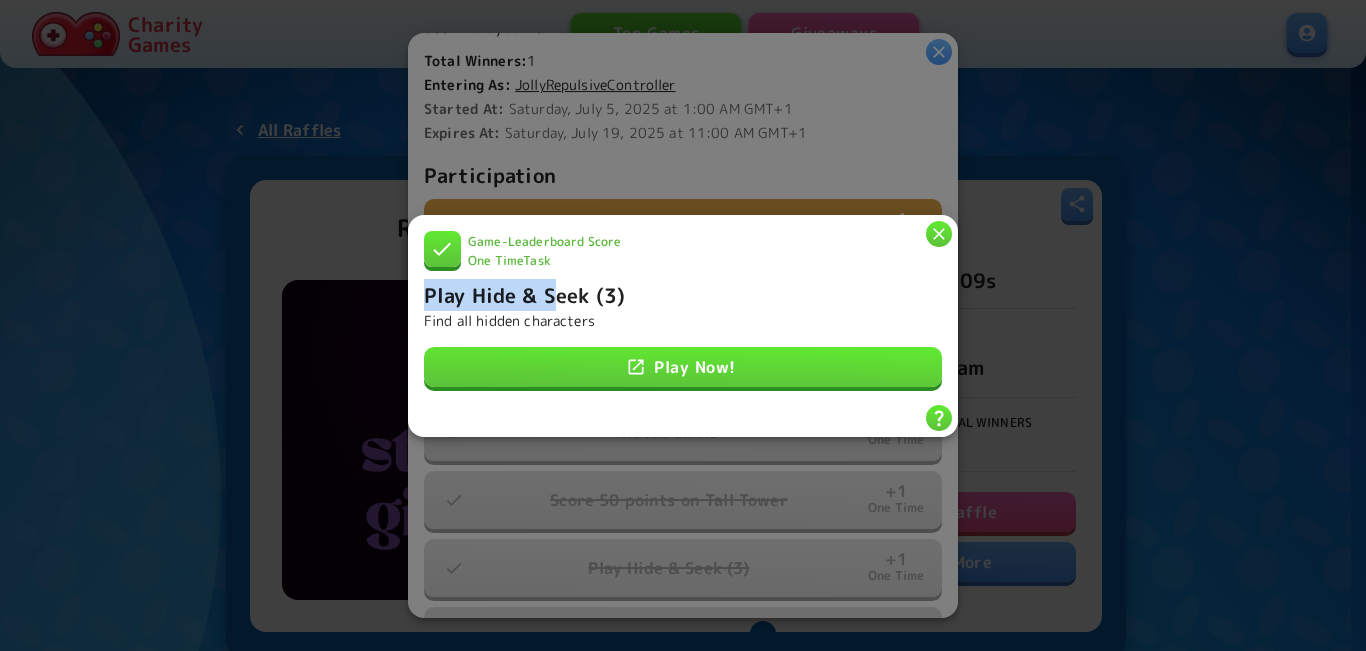 click at bounding box center (939, 233) 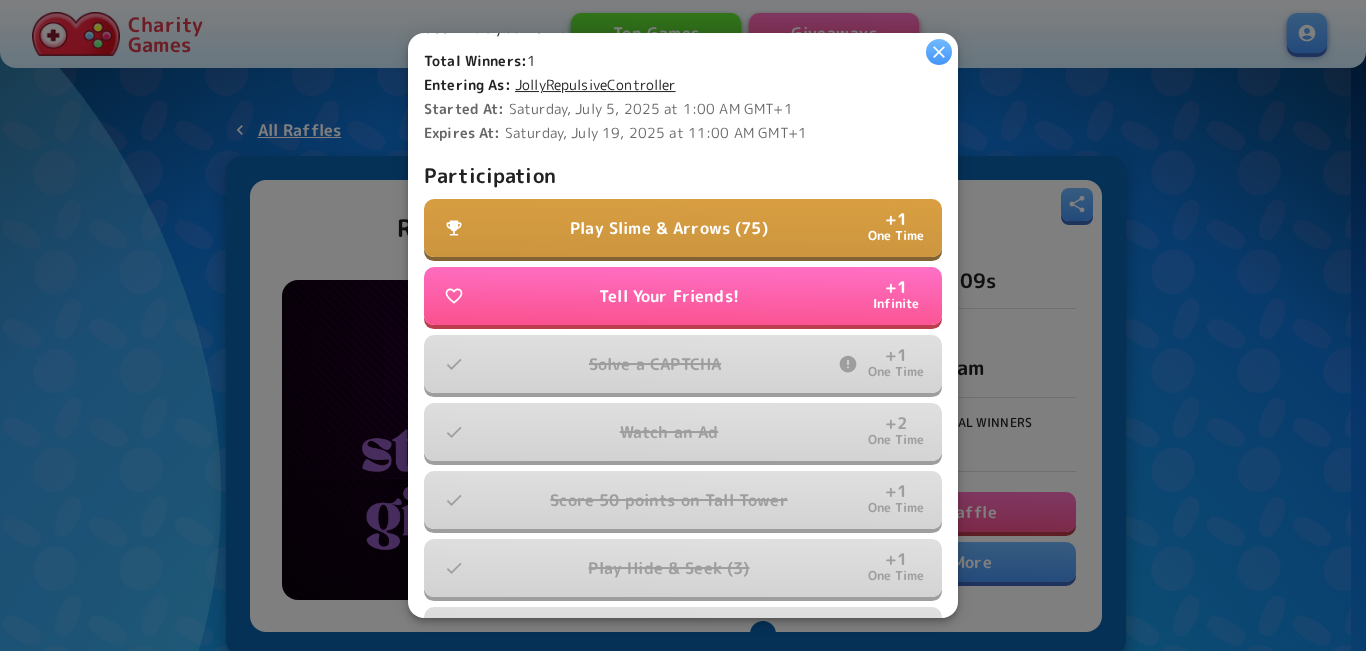 click on "Play Slime & Arrows (75) + 1 One Time" at bounding box center [683, 228] 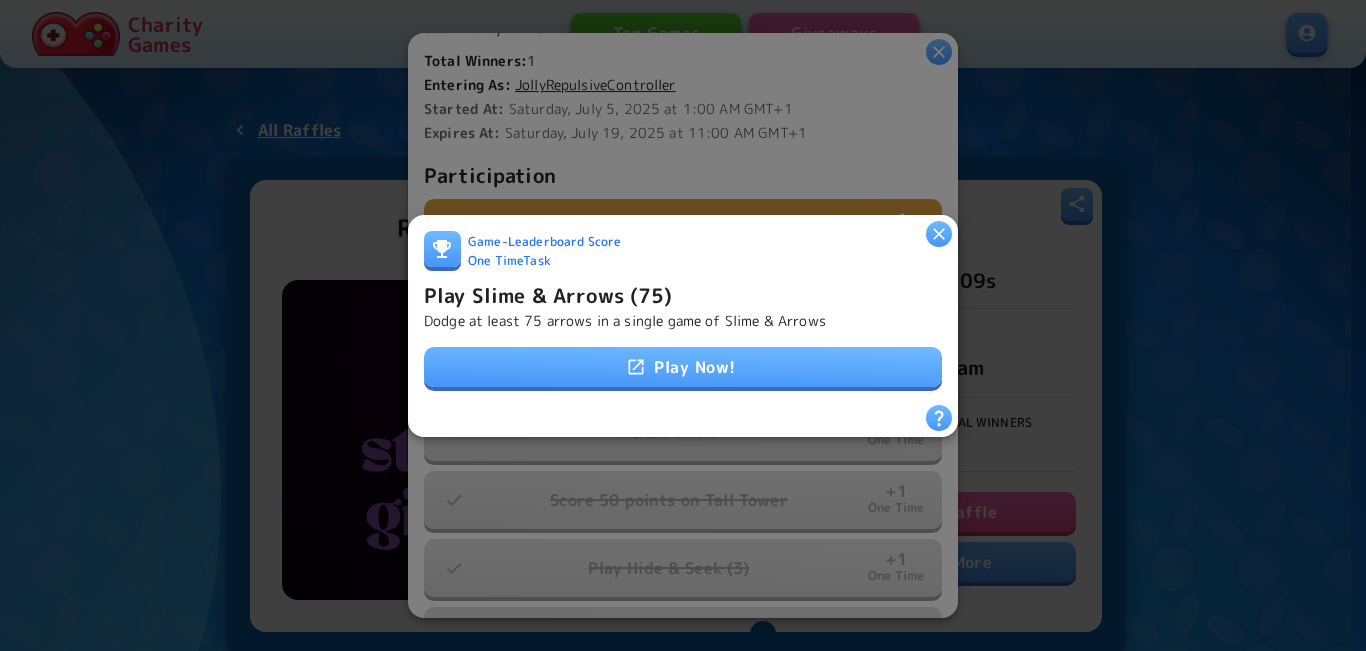 click on "Play Now!" at bounding box center (683, 367) 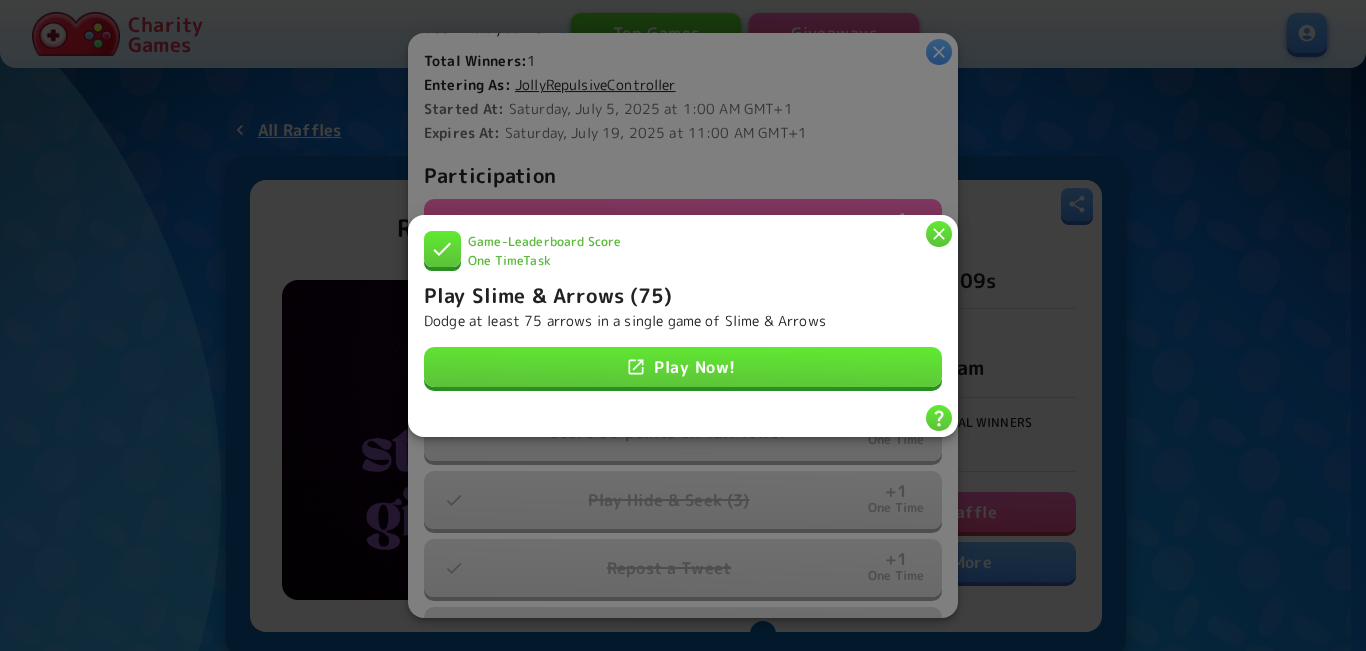 click at bounding box center (939, 233) 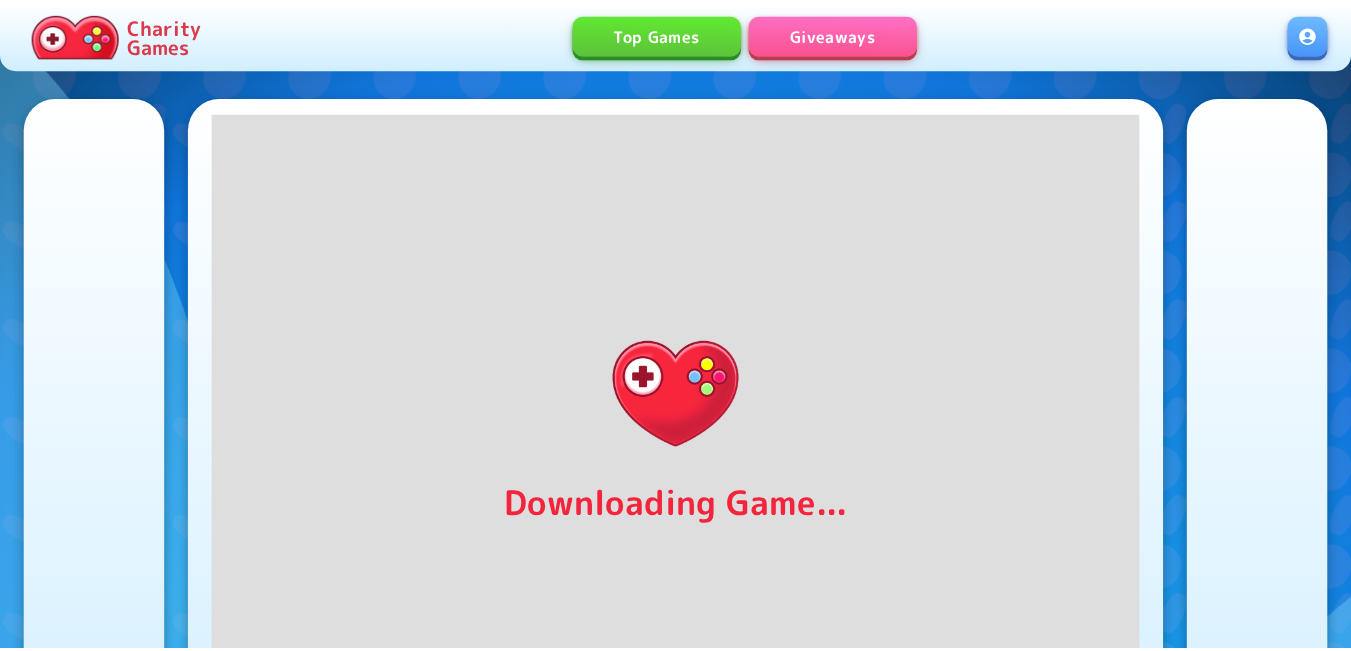 scroll, scrollTop: 0, scrollLeft: 0, axis: both 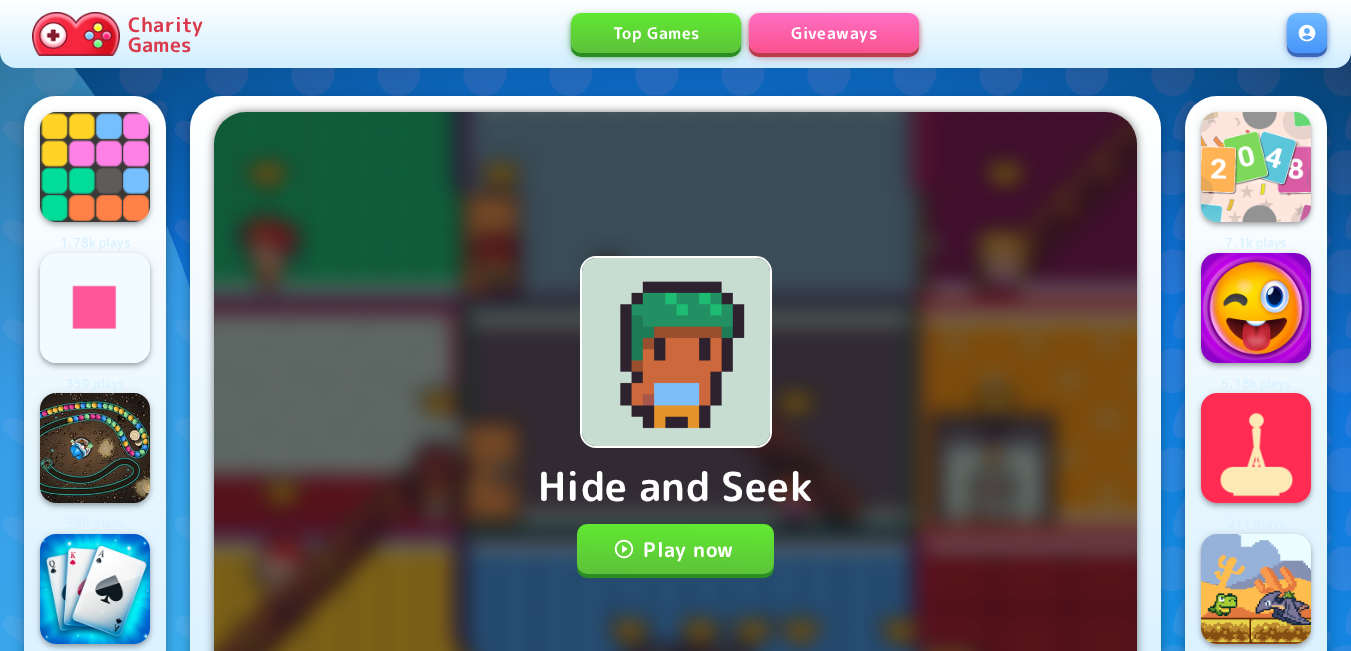click on "Play now" at bounding box center (675, 549) 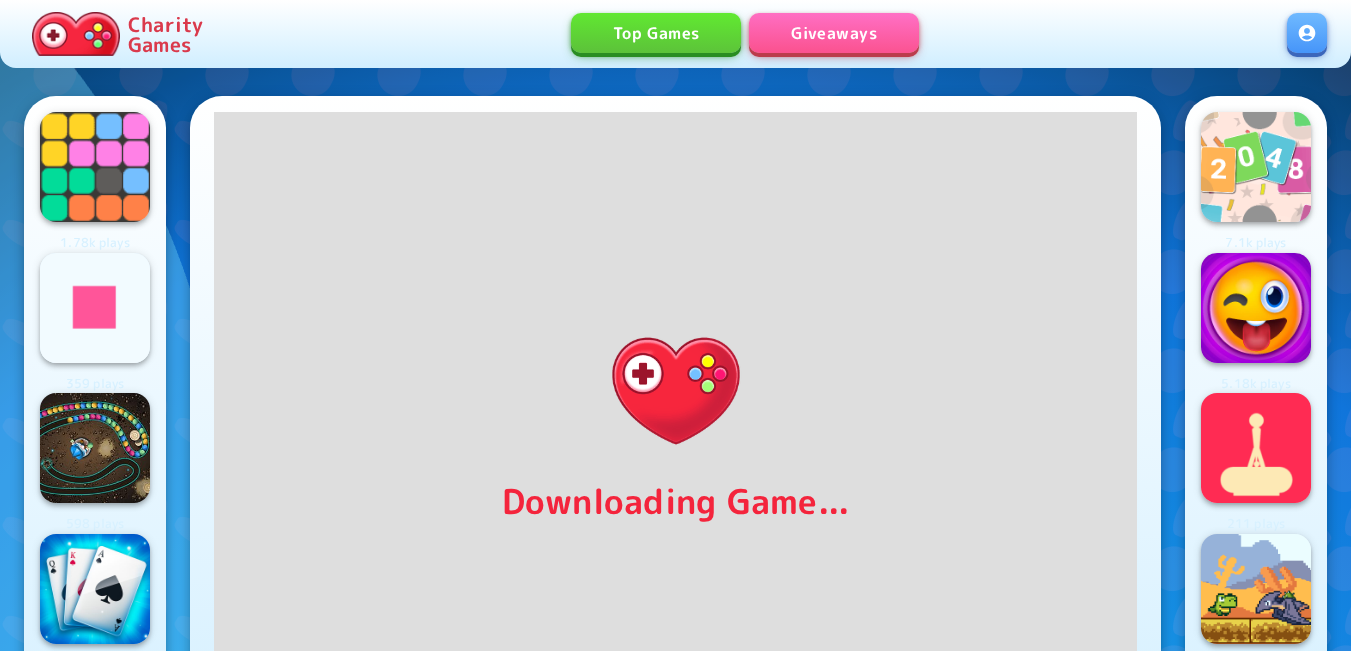 scroll, scrollTop: 100, scrollLeft: 0, axis: vertical 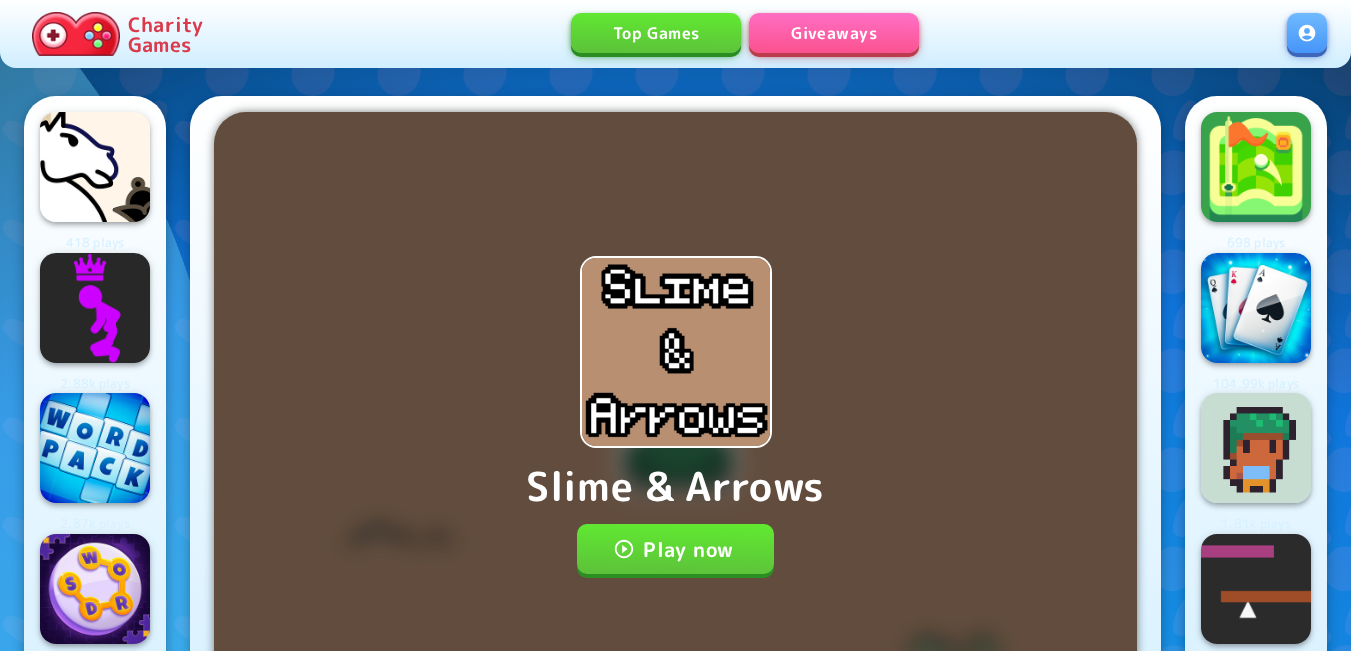 click on "Play now" at bounding box center [675, 549] 